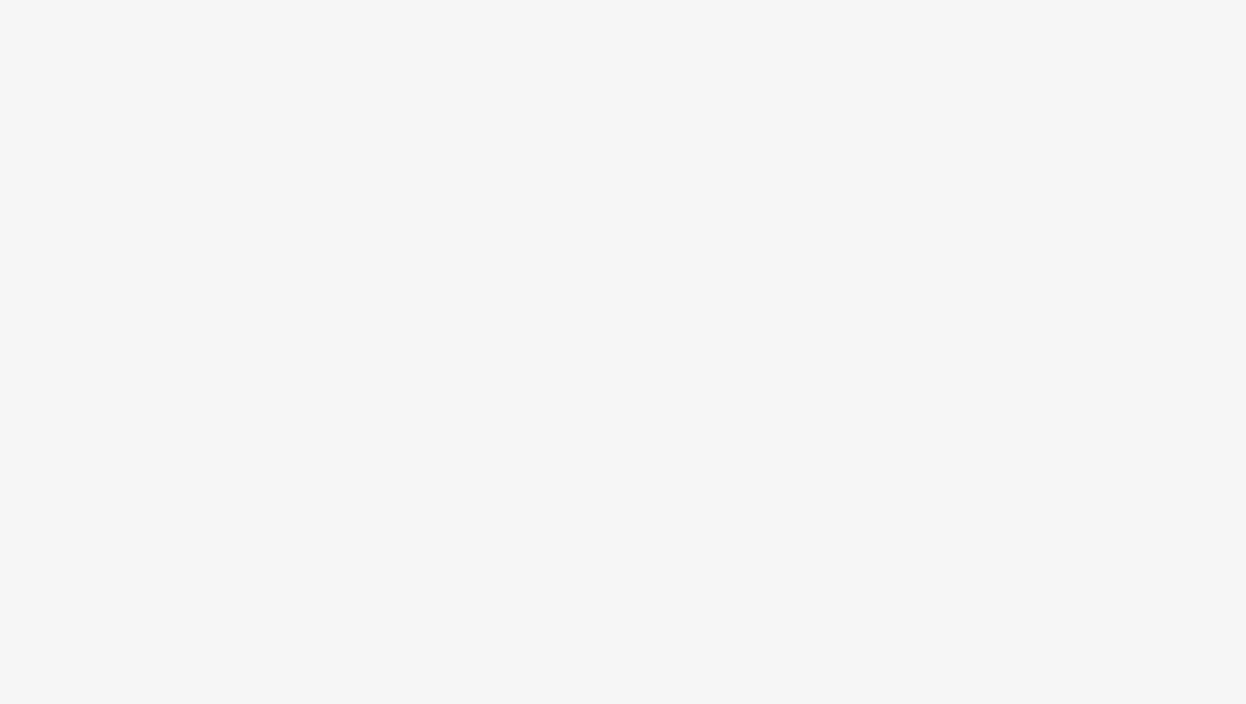 scroll, scrollTop: 0, scrollLeft: 0, axis: both 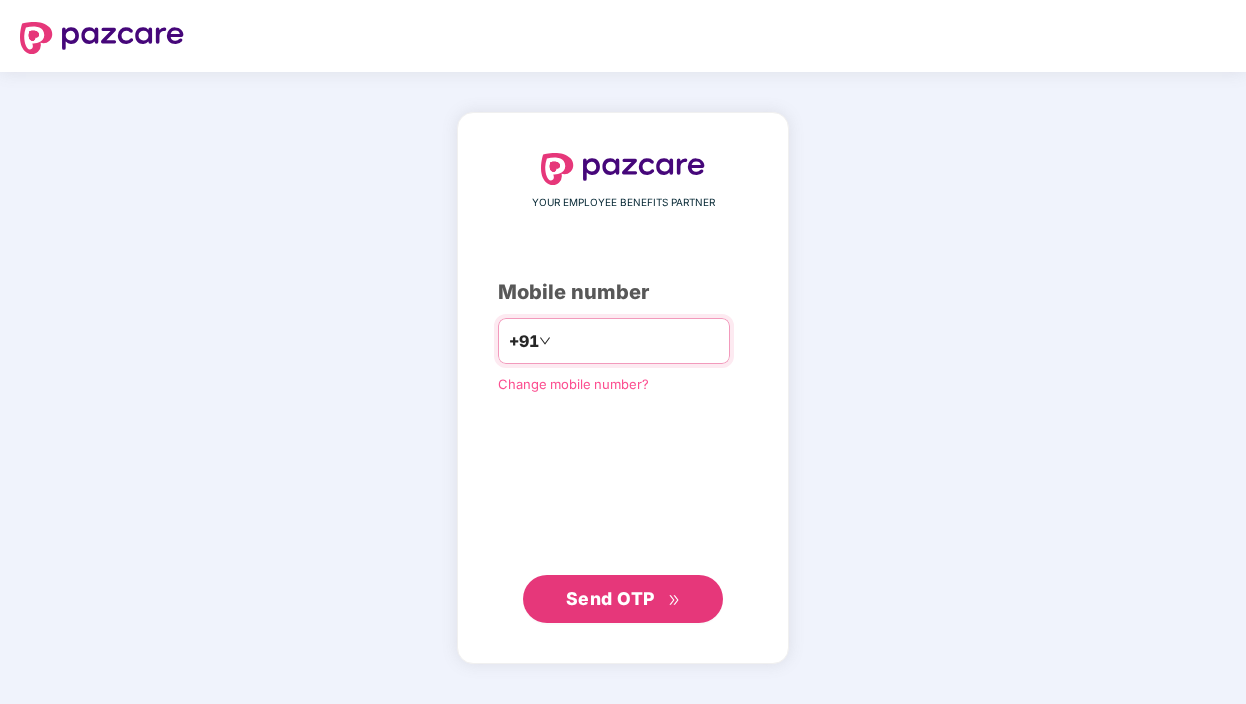 type on "**********" 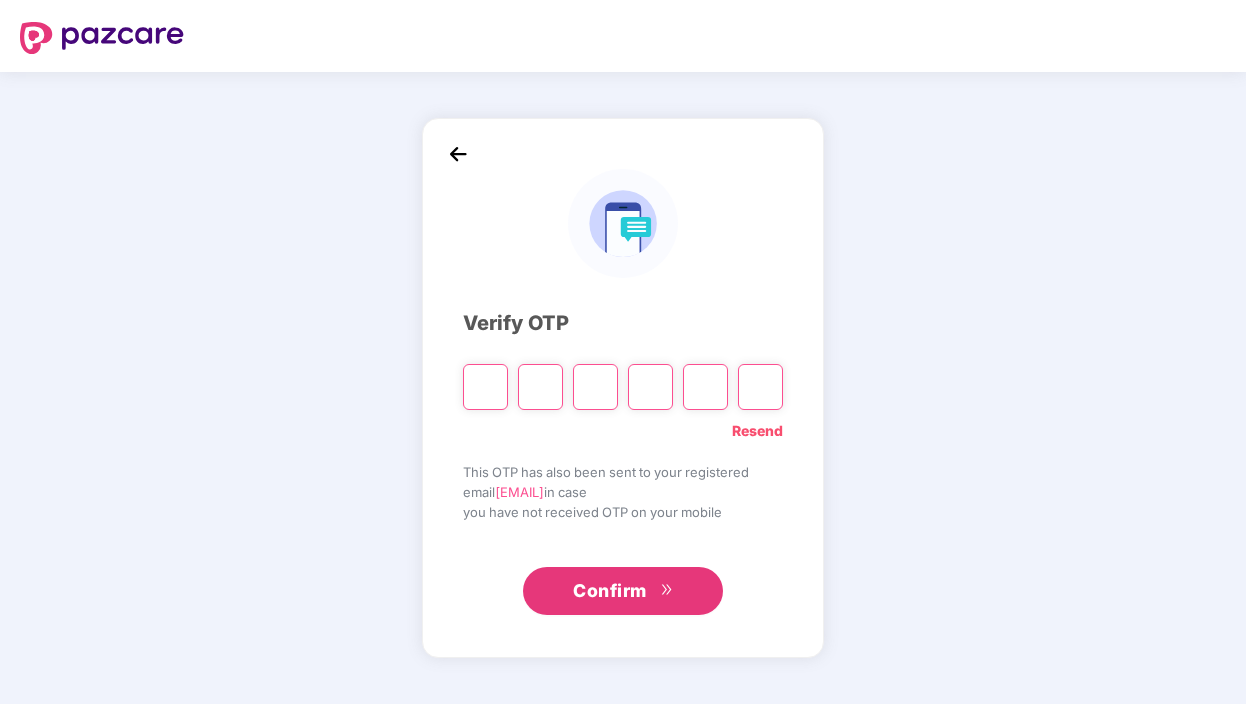 type on "*" 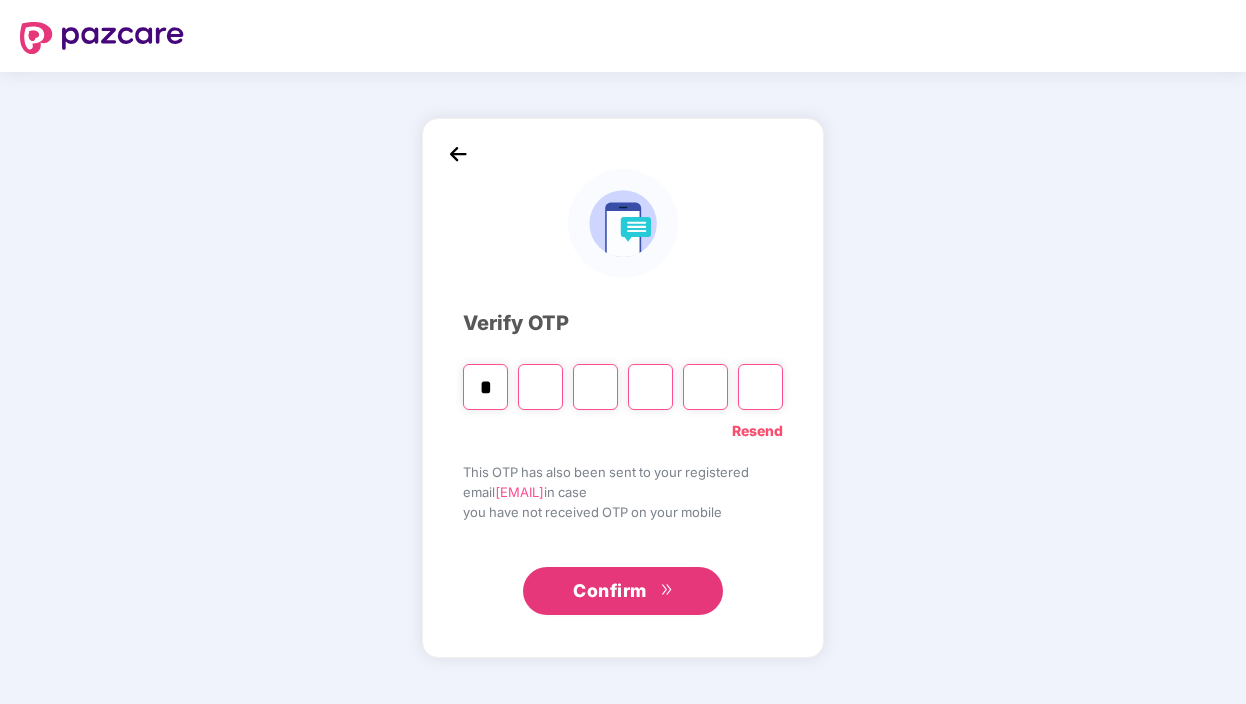 type on "*" 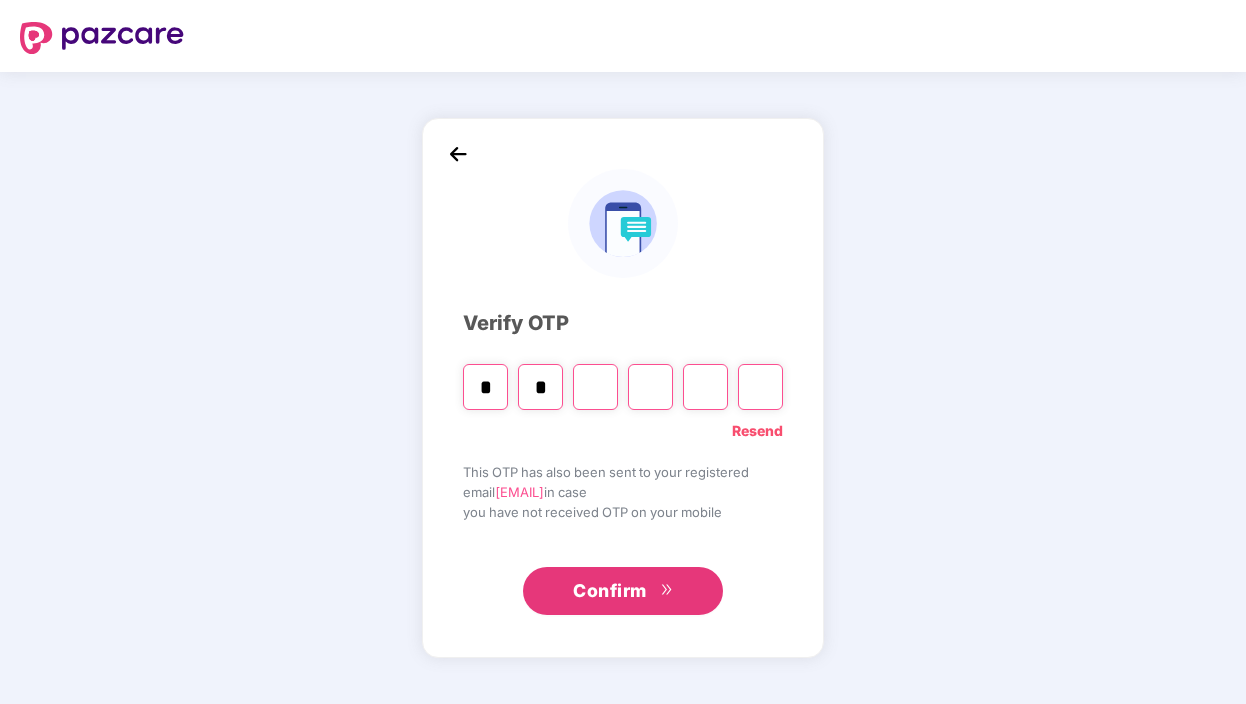 type on "*" 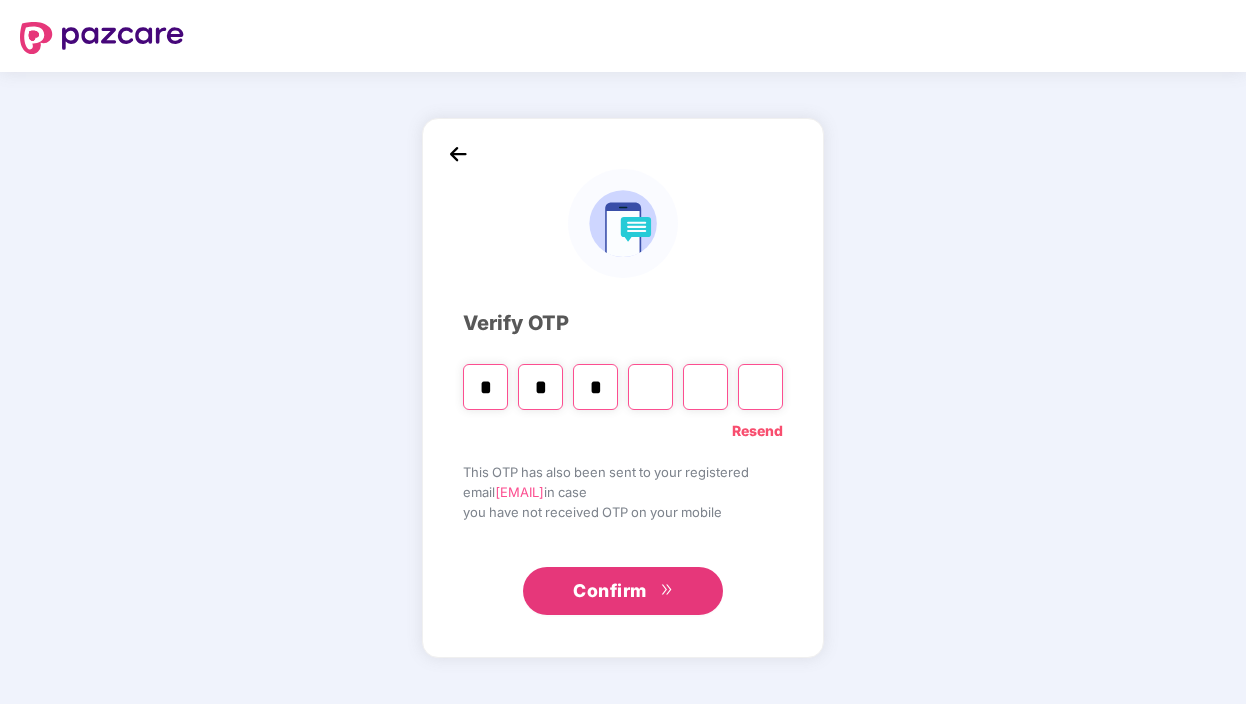 type on "*" 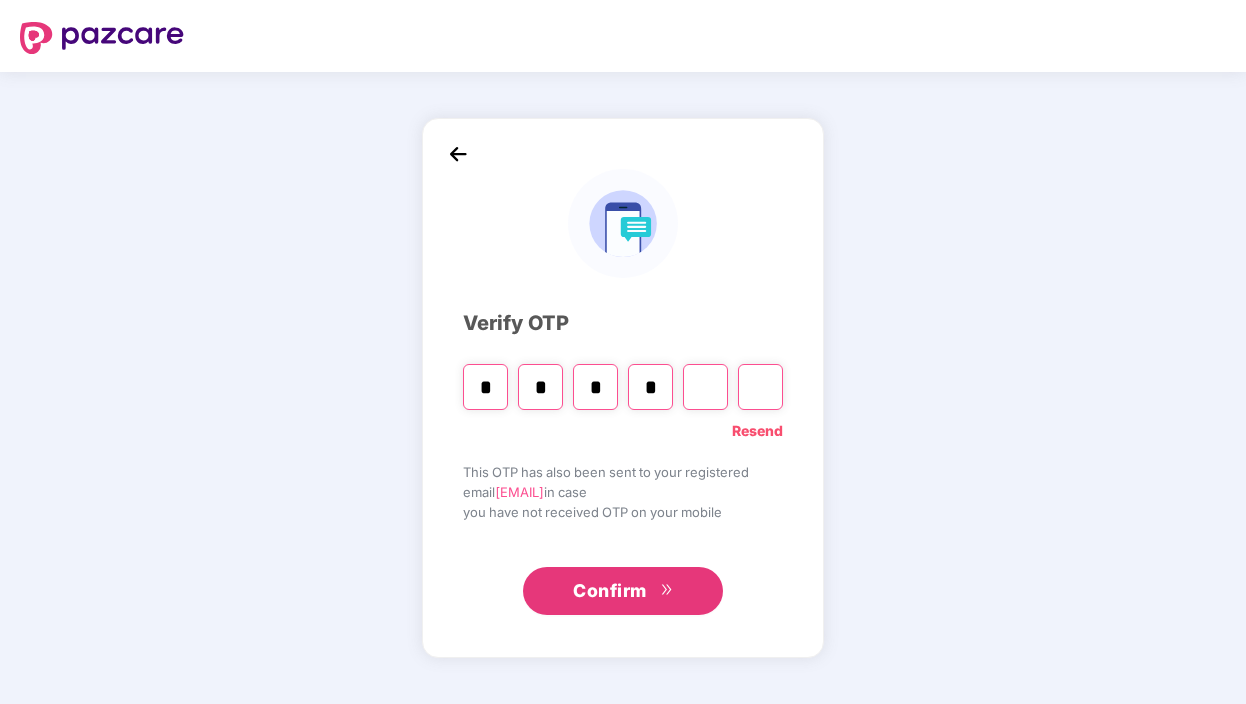 type on "*" 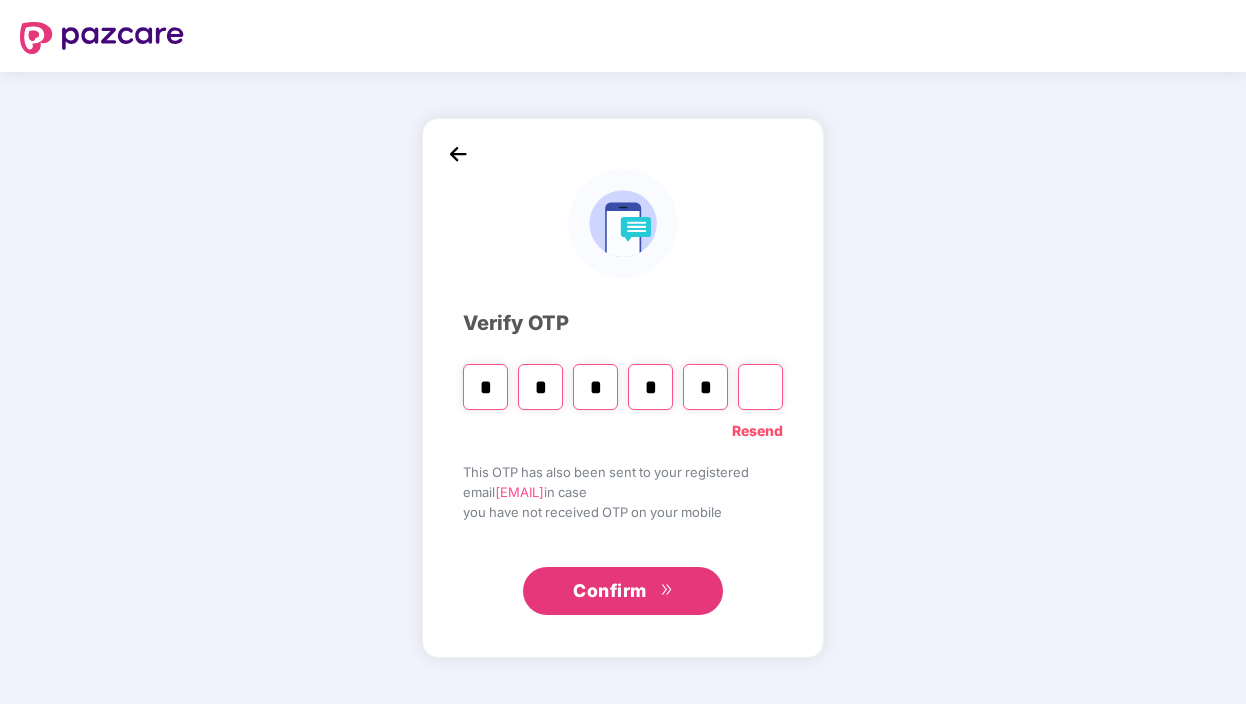 type on "*" 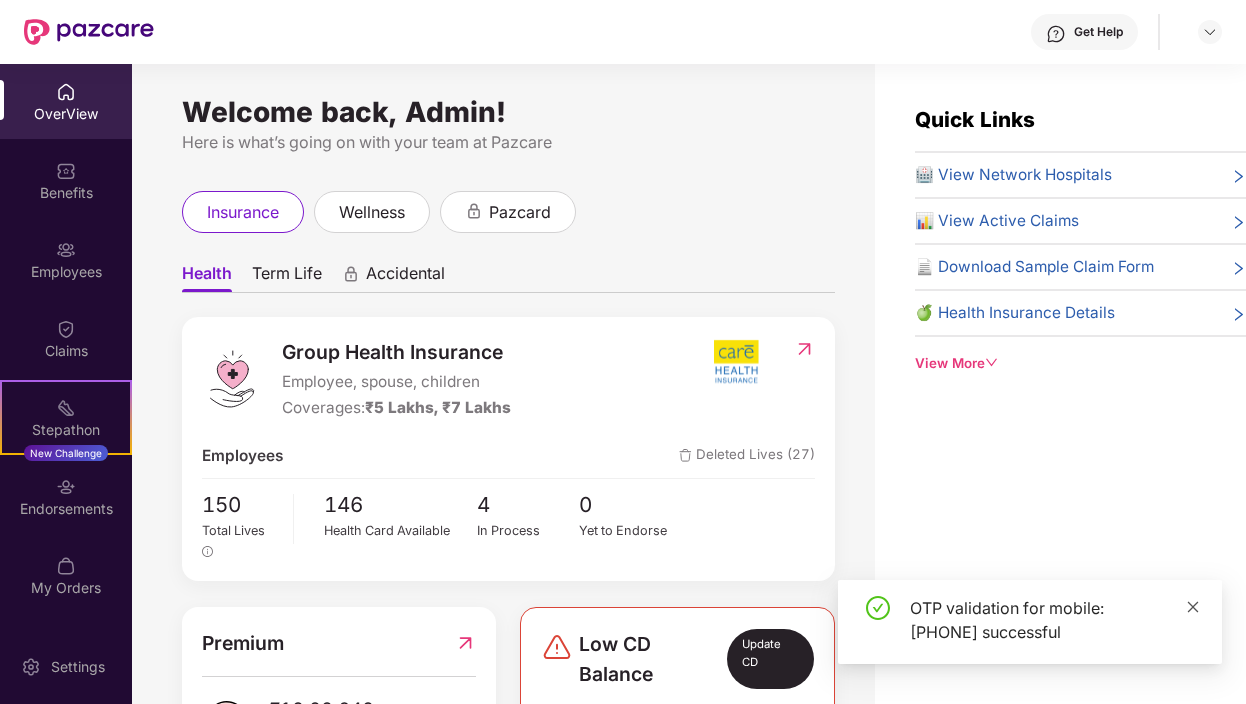 click 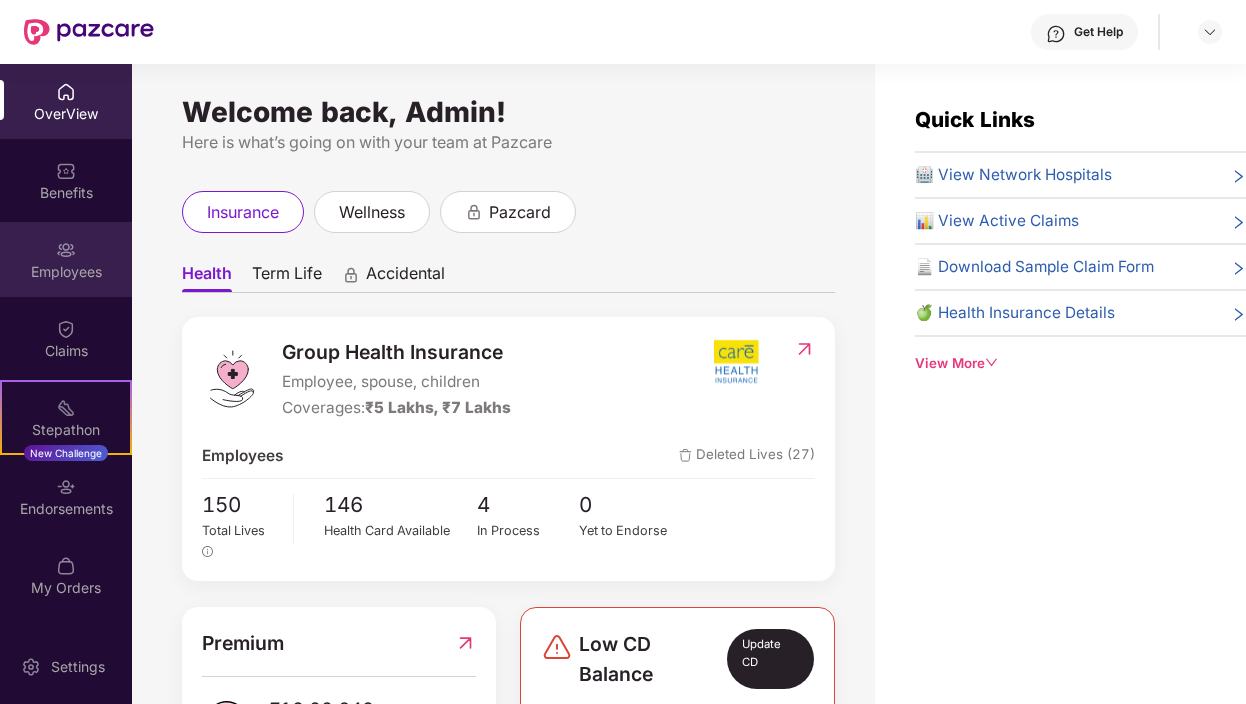 click on "Employees" at bounding box center [66, 272] 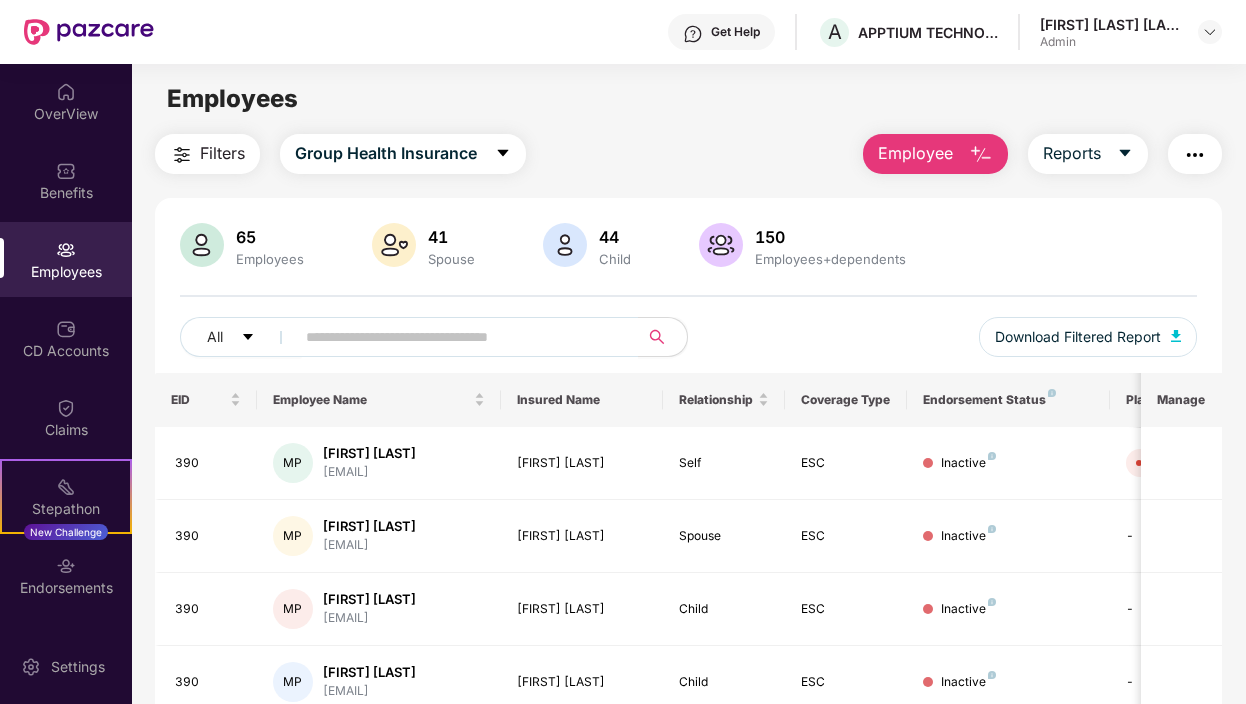 click on "Employee" at bounding box center (935, 154) 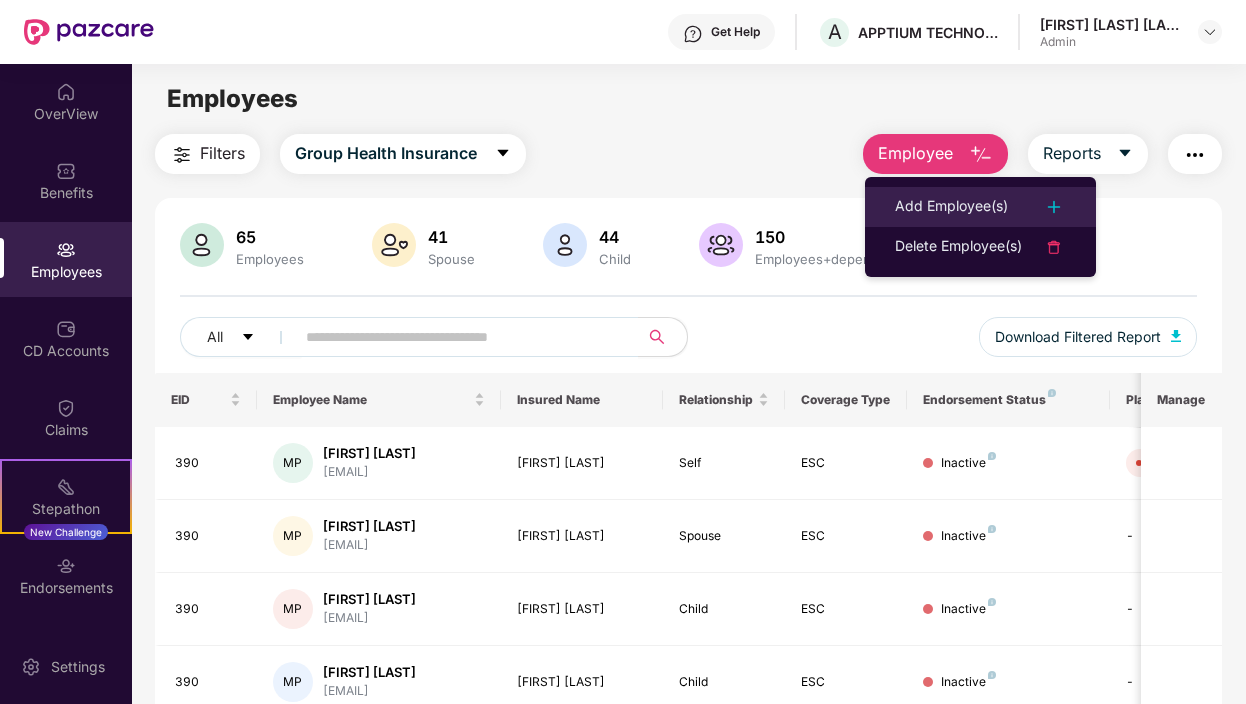 click on "Add Employee(s)" at bounding box center (951, 207) 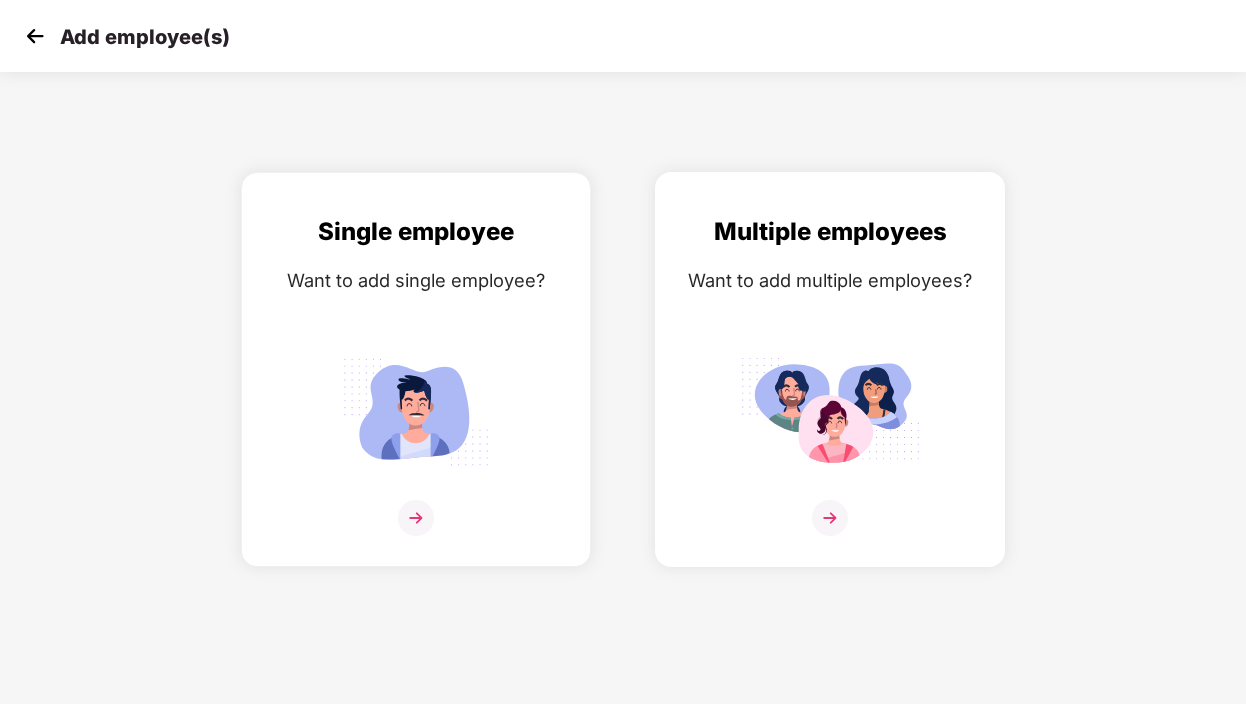 click at bounding box center [830, 518] 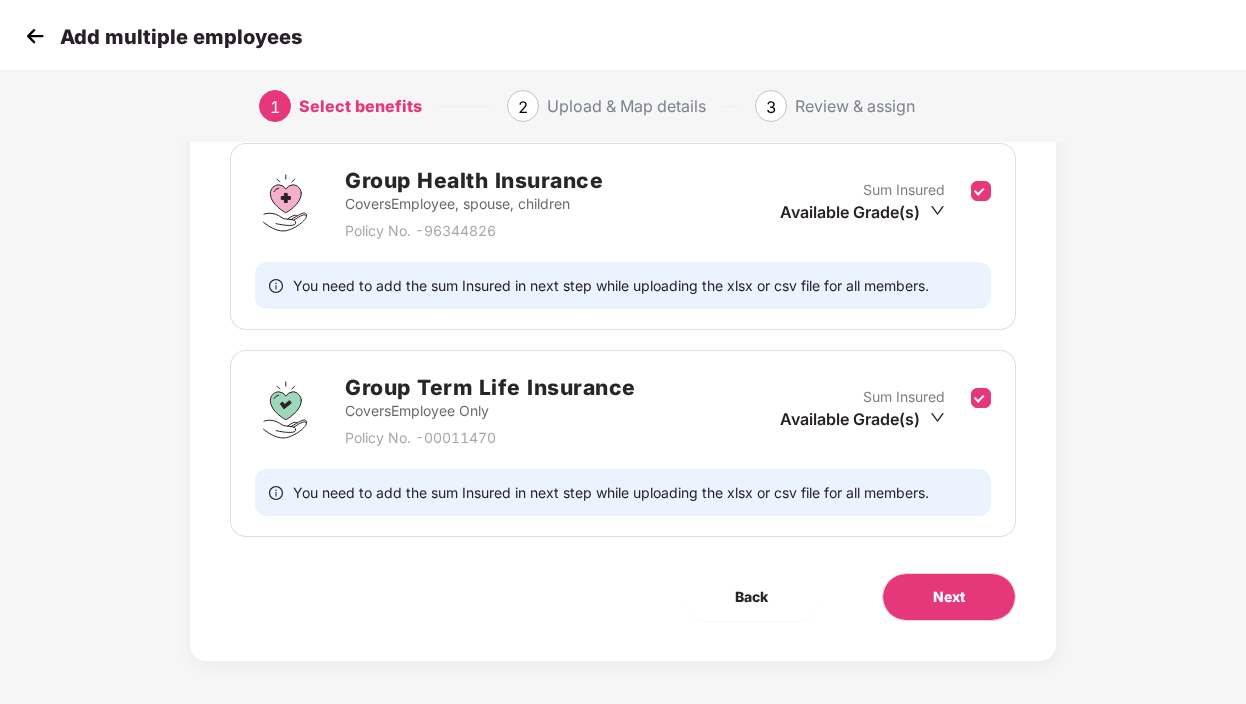 scroll, scrollTop: 303, scrollLeft: 0, axis: vertical 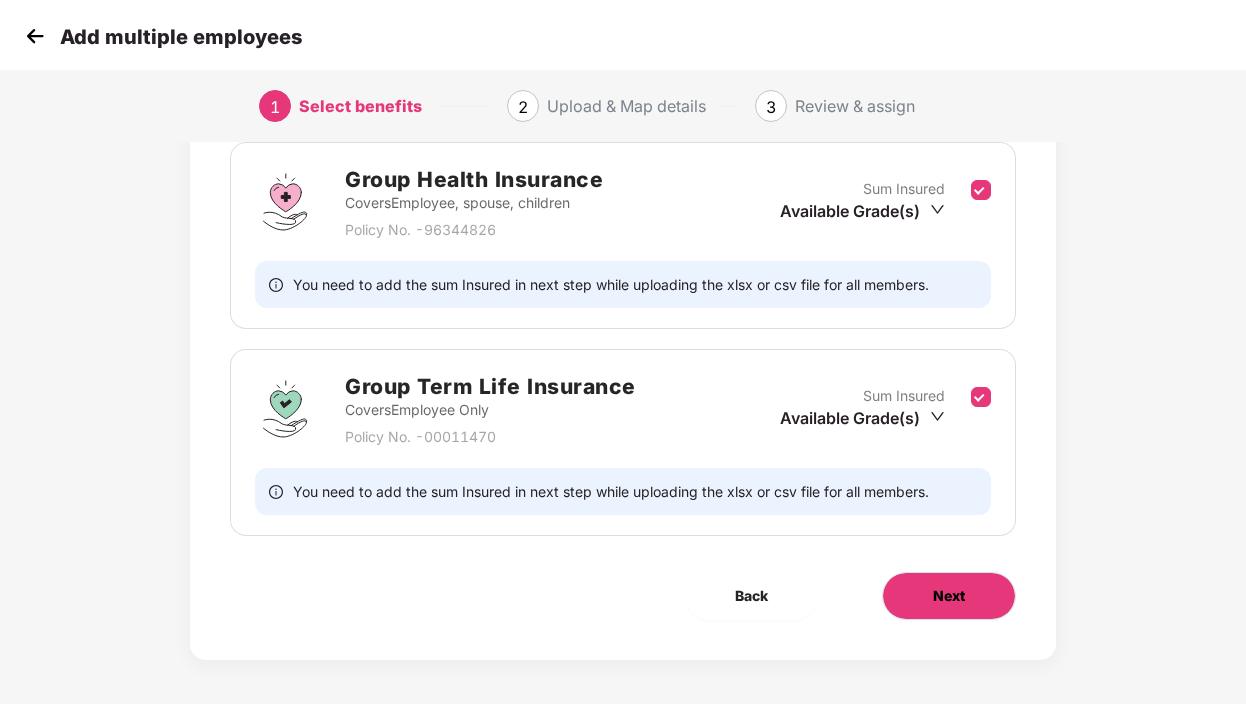 click on "Next" at bounding box center [949, 596] 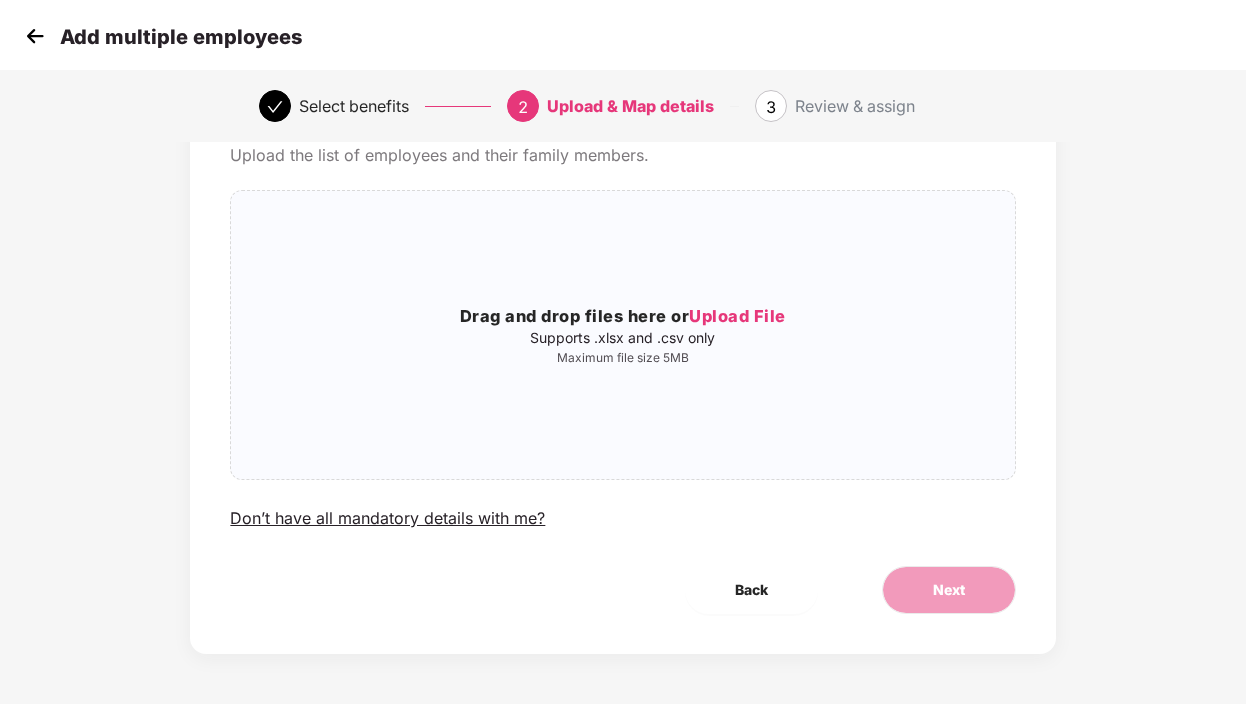 scroll, scrollTop: 0, scrollLeft: 0, axis: both 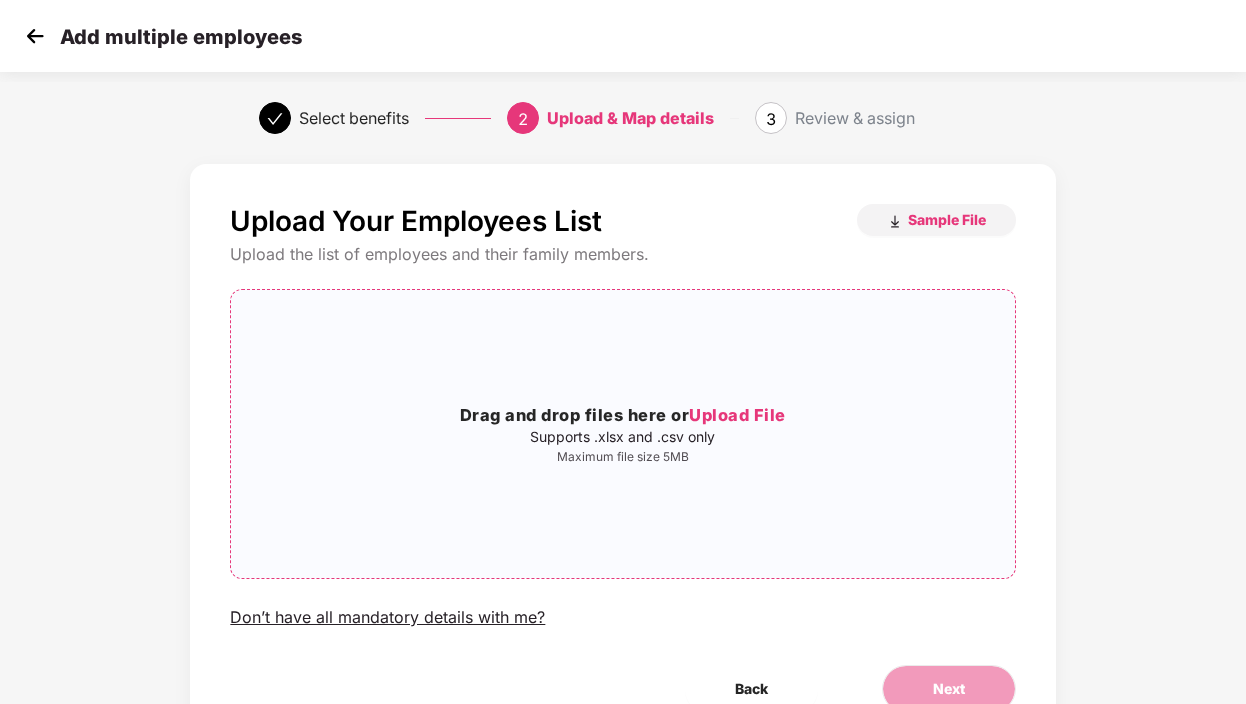 click on "Upload File" at bounding box center (737, 415) 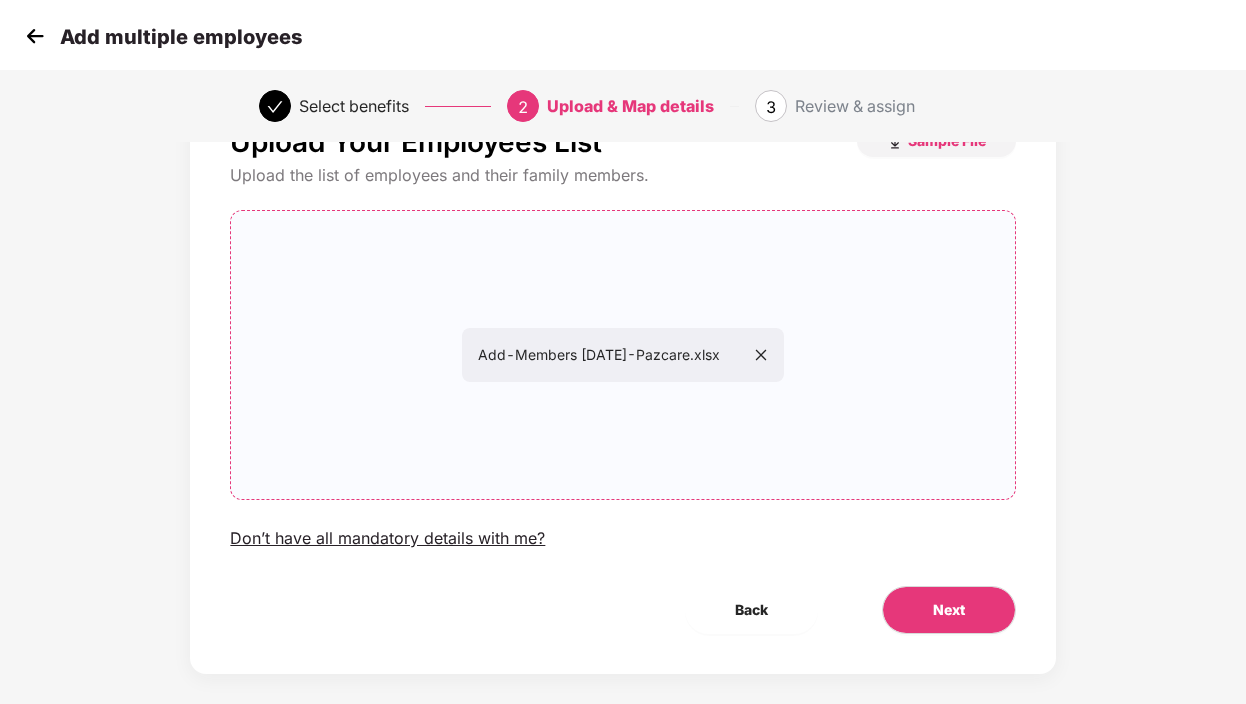 scroll, scrollTop: 99, scrollLeft: 0, axis: vertical 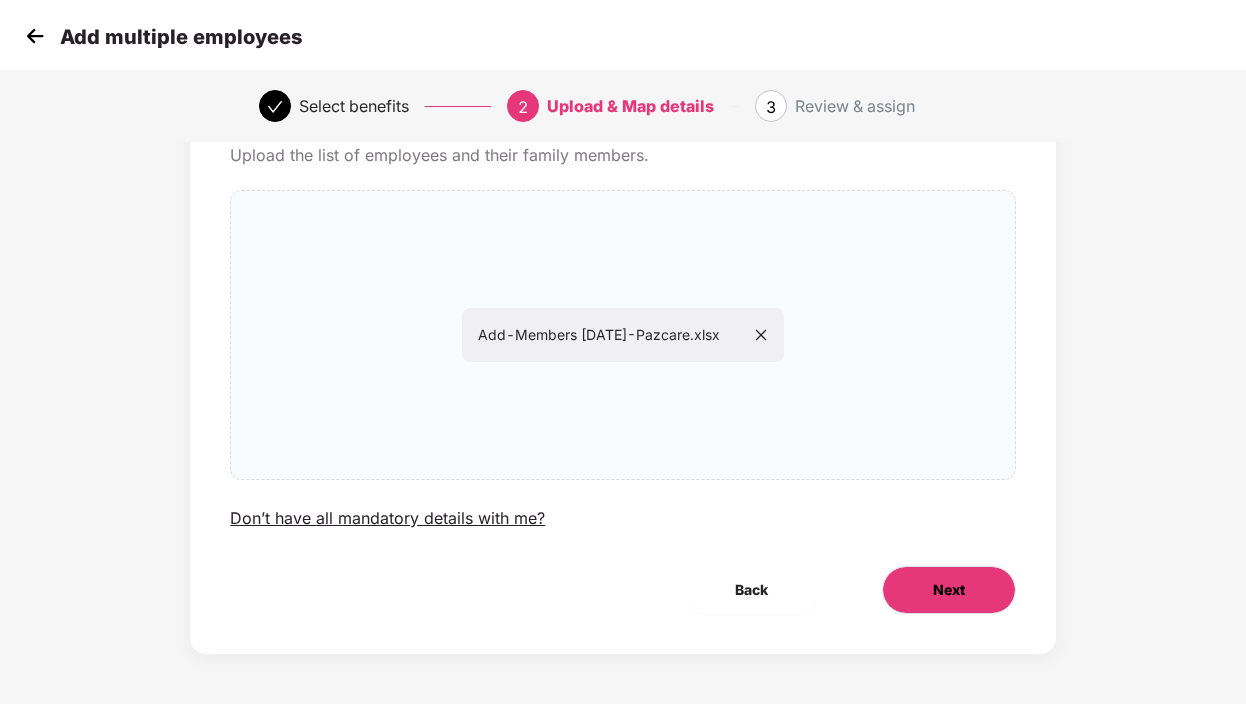 click on "Next" at bounding box center (949, 590) 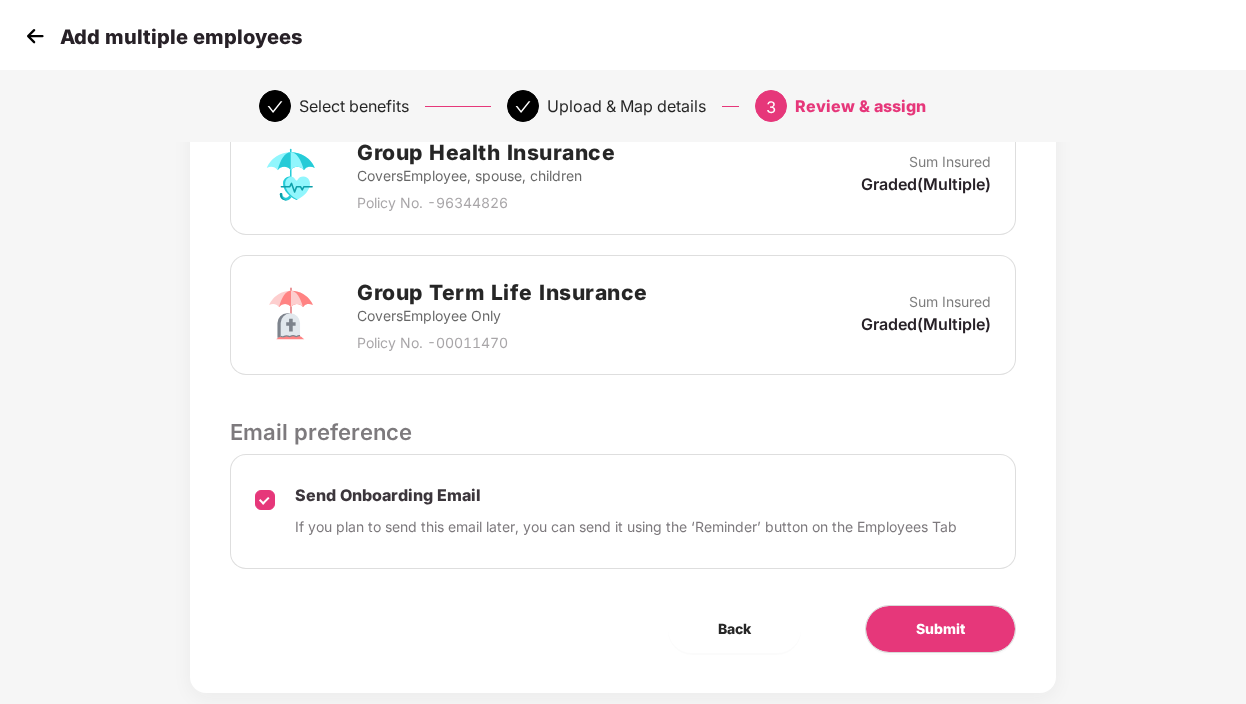 scroll, scrollTop: 572, scrollLeft: 0, axis: vertical 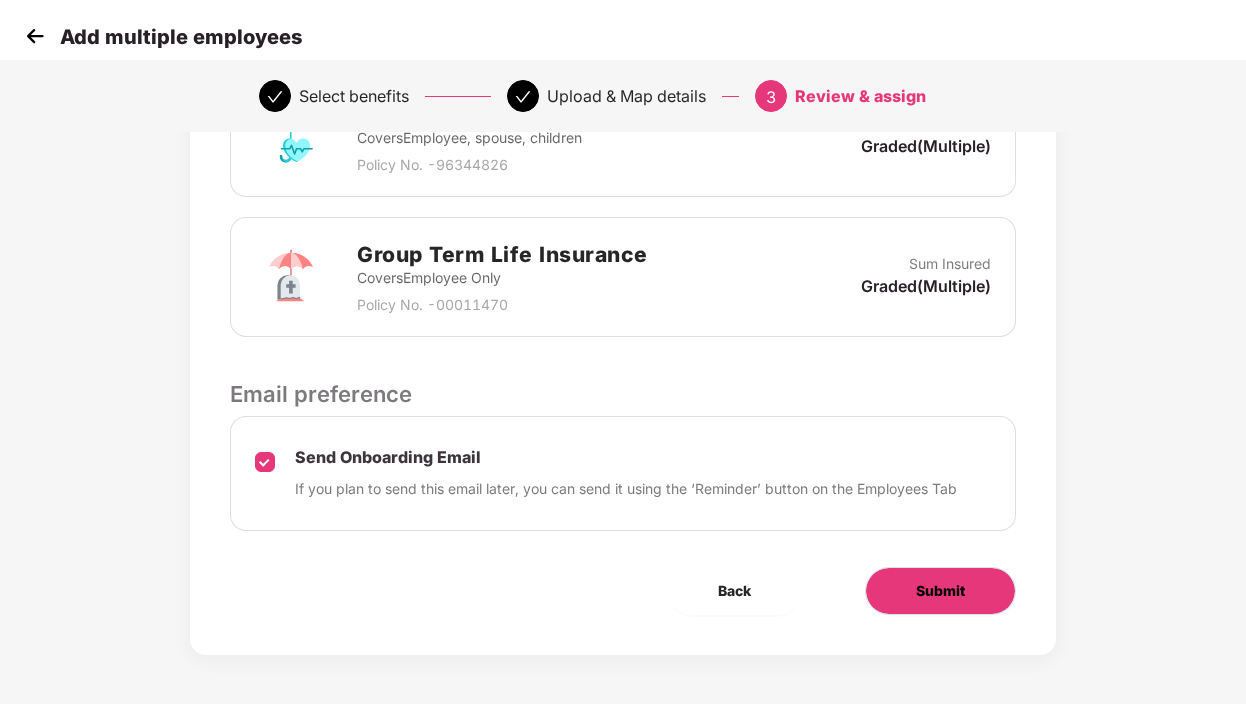 click on "Submit" at bounding box center (940, 591) 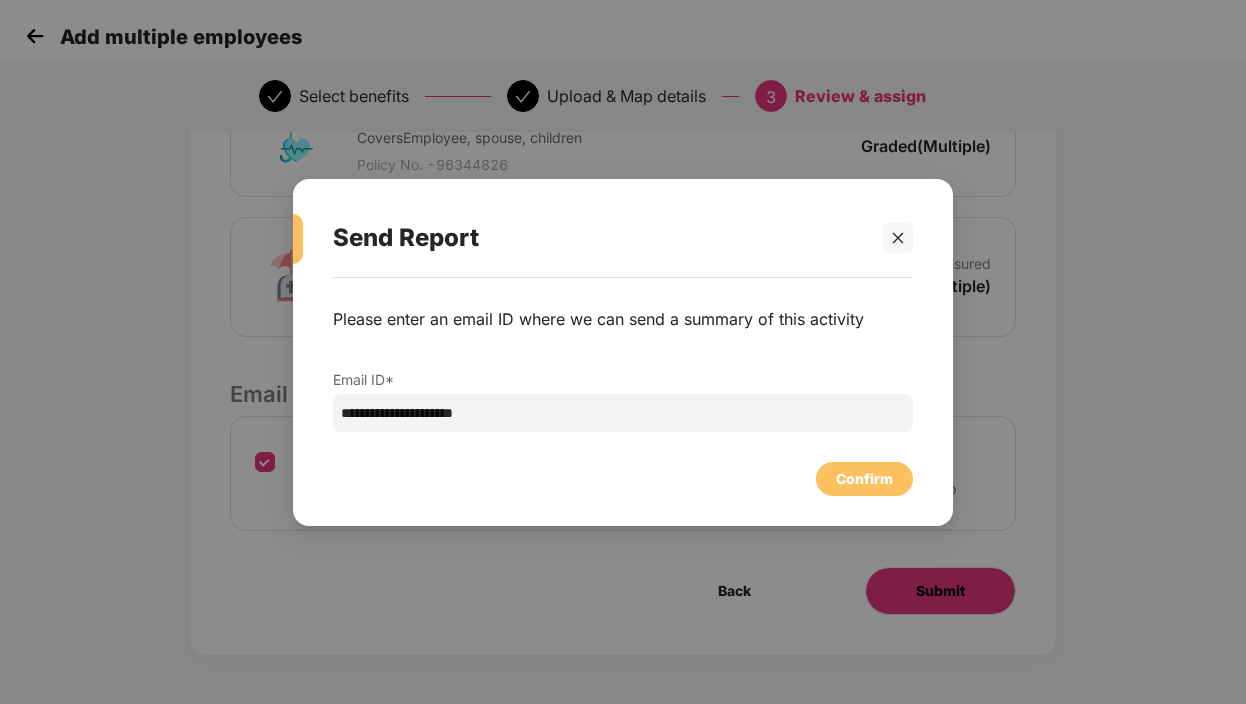 scroll, scrollTop: 0, scrollLeft: 0, axis: both 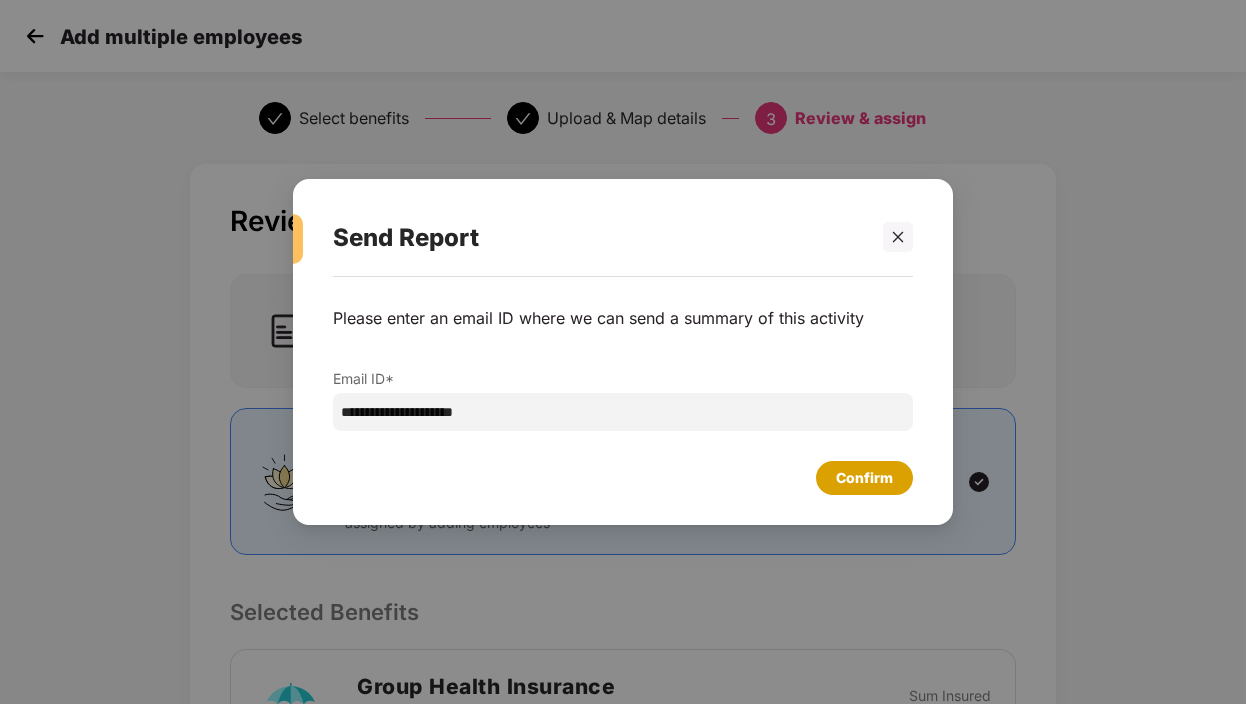 click on "Confirm" at bounding box center [864, 478] 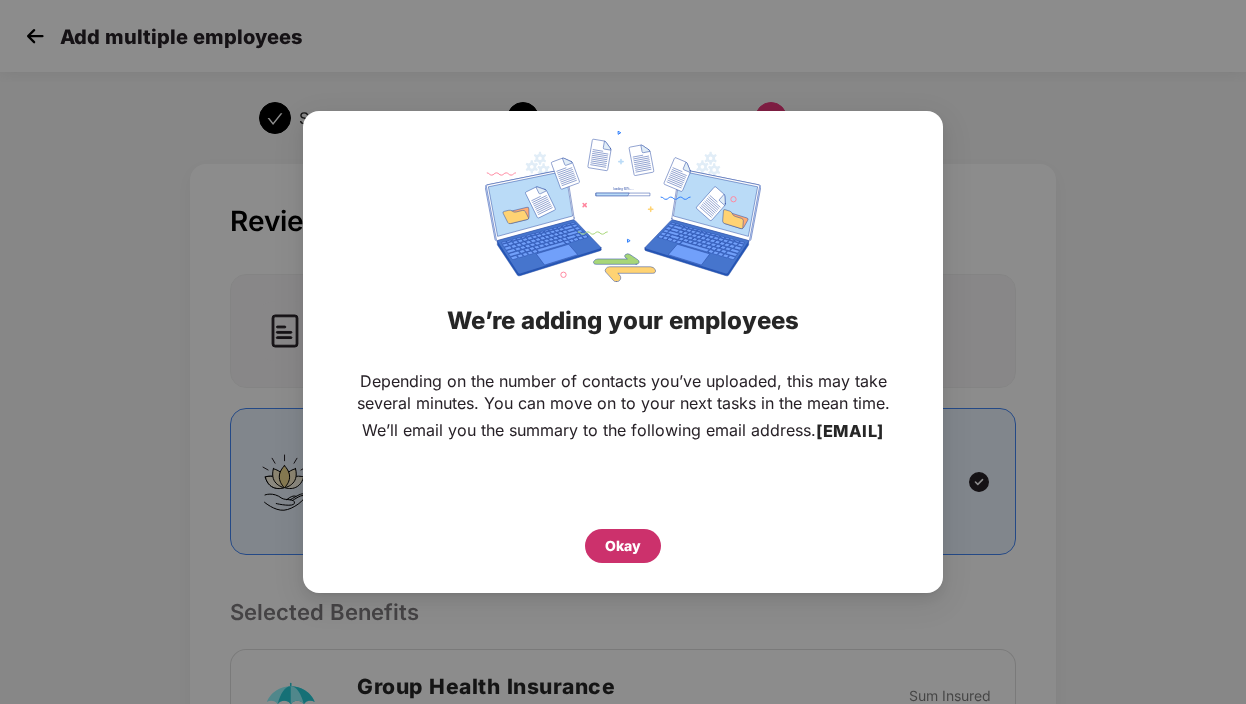 click on "Okay" at bounding box center (623, 546) 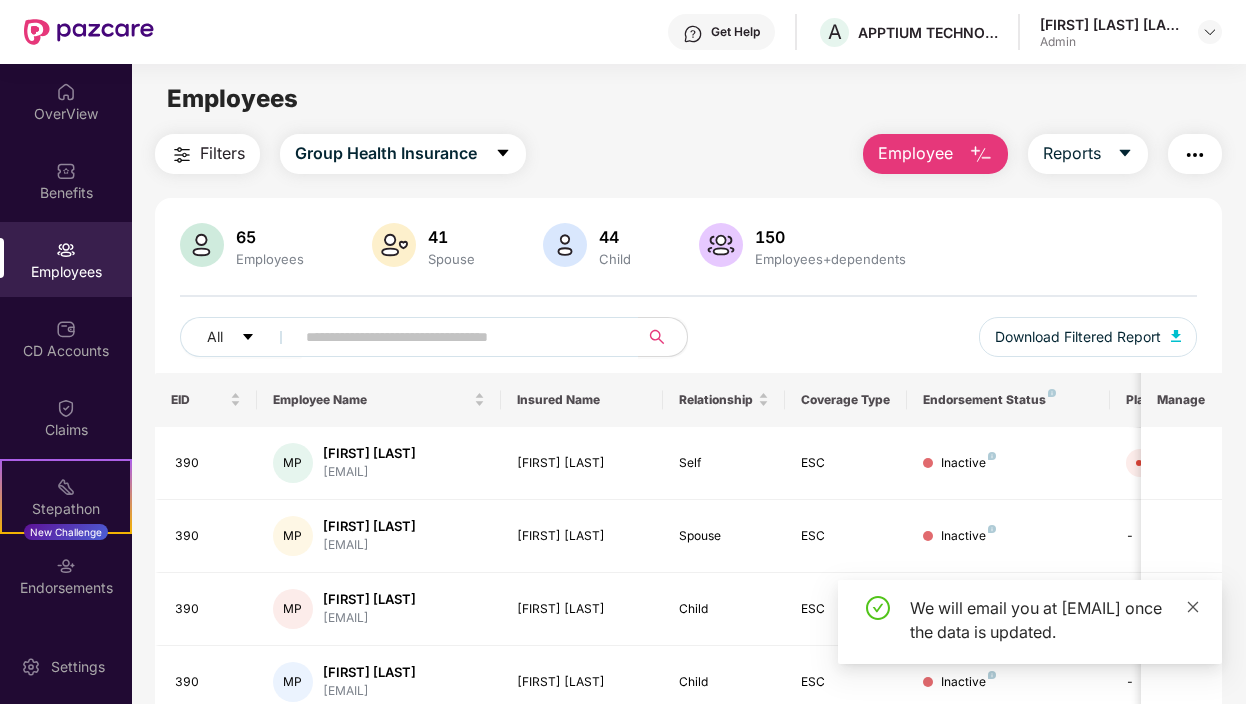 click 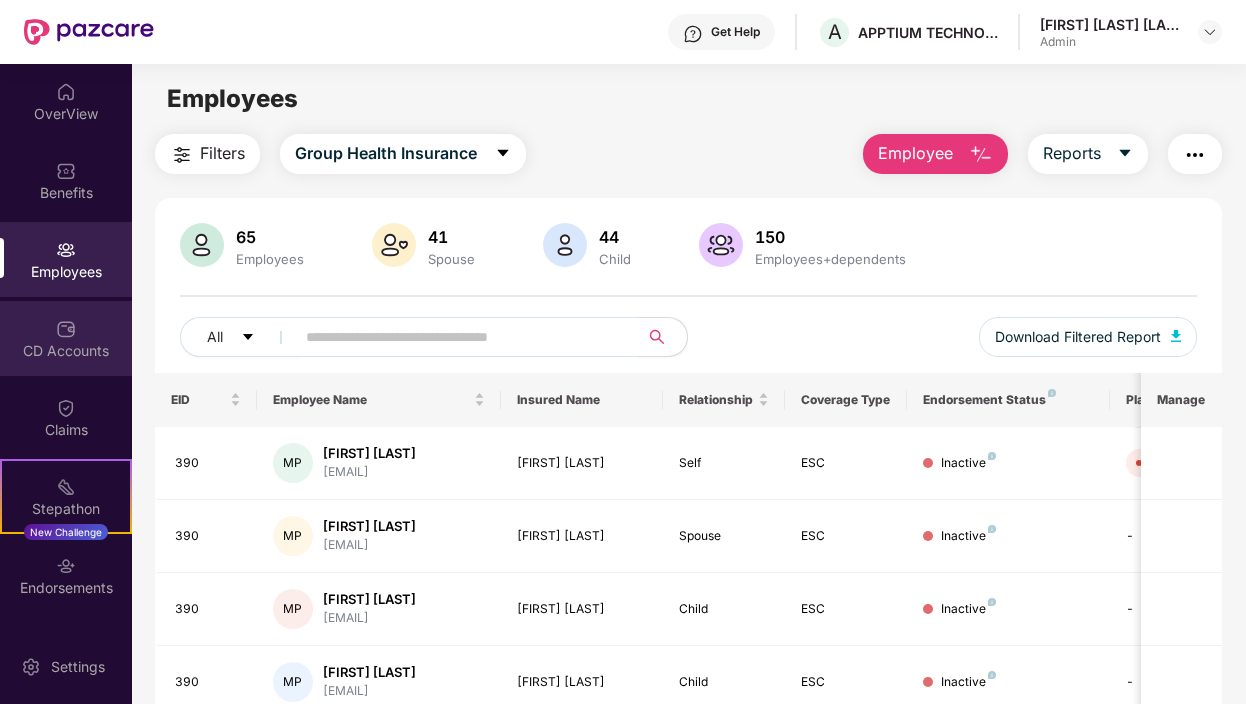 click on "CD Accounts" at bounding box center (66, 351) 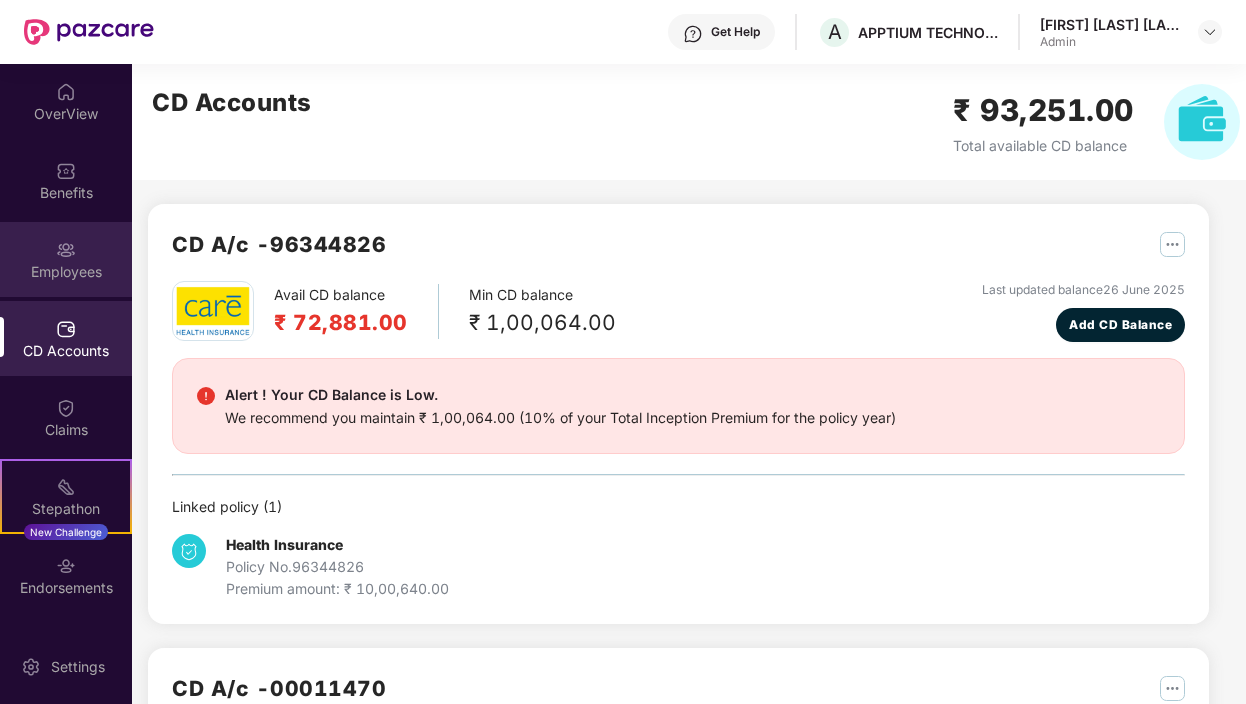 click on "Employees" at bounding box center [66, 272] 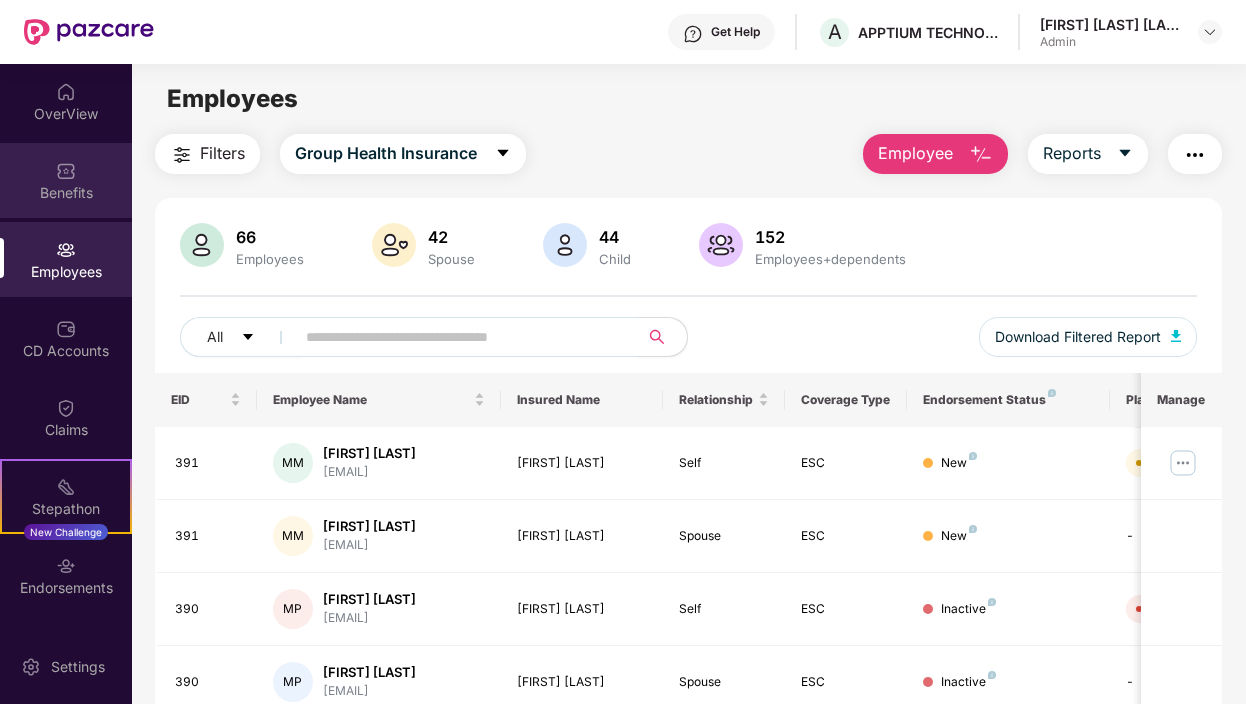 click at bounding box center (66, 171) 